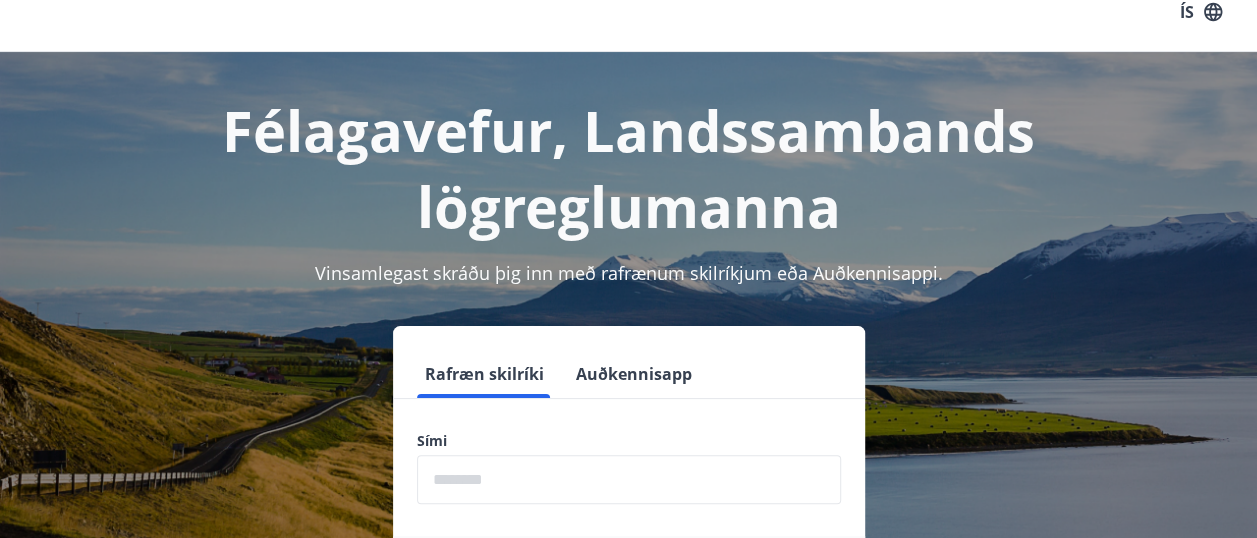 scroll, scrollTop: 100, scrollLeft: 0, axis: vertical 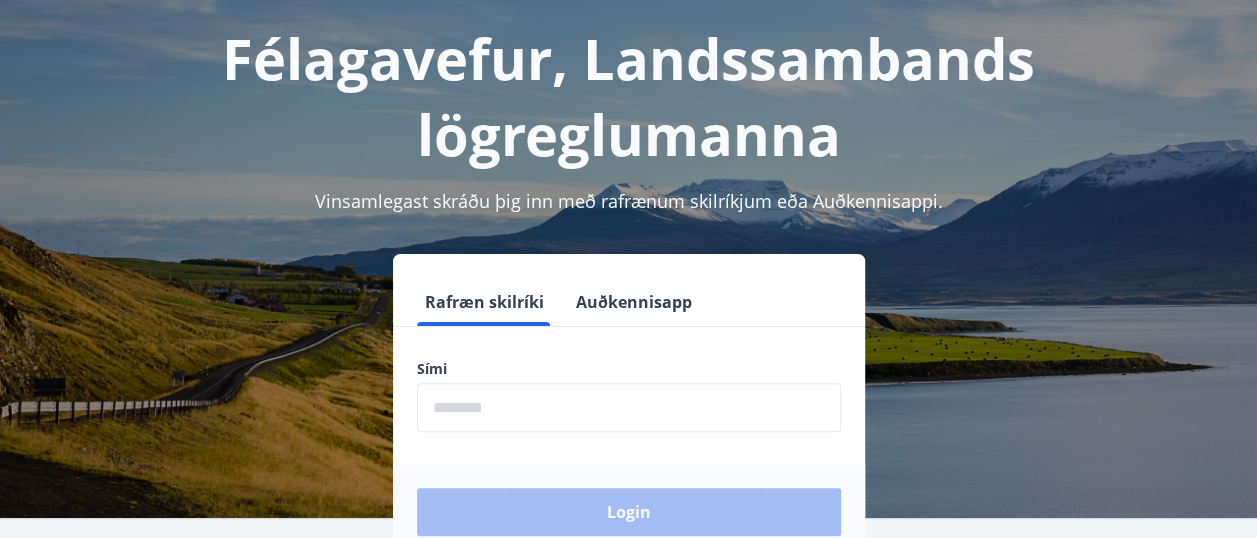 drag, startPoint x: 476, startPoint y: 418, endPoint x: 492, endPoint y: 418, distance: 16 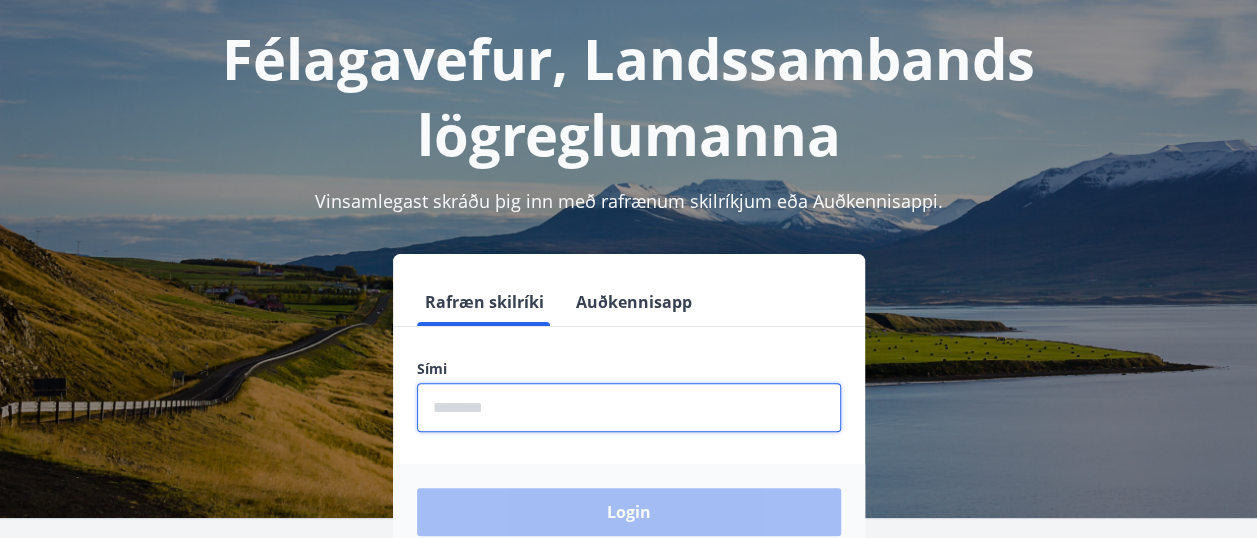 type on "********" 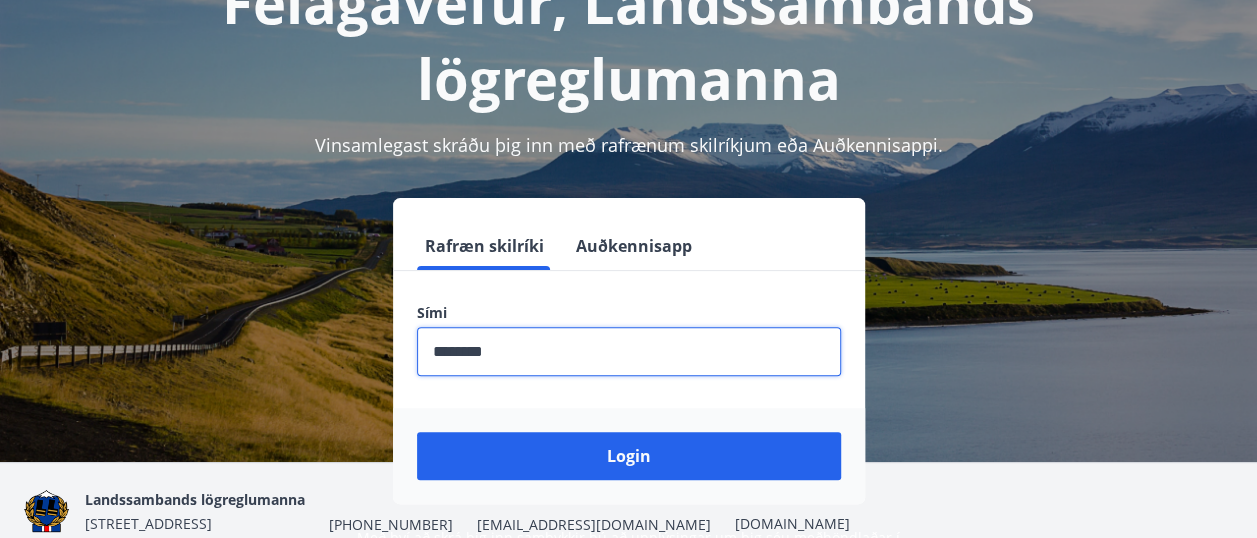 scroll, scrollTop: 200, scrollLeft: 0, axis: vertical 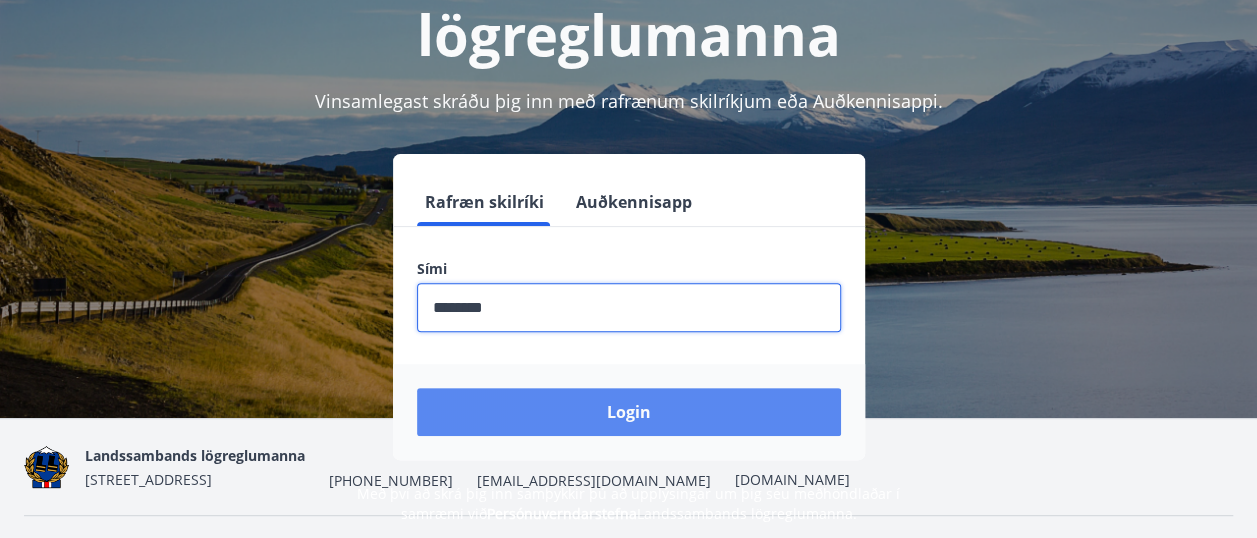 click on "Login" at bounding box center [629, 412] 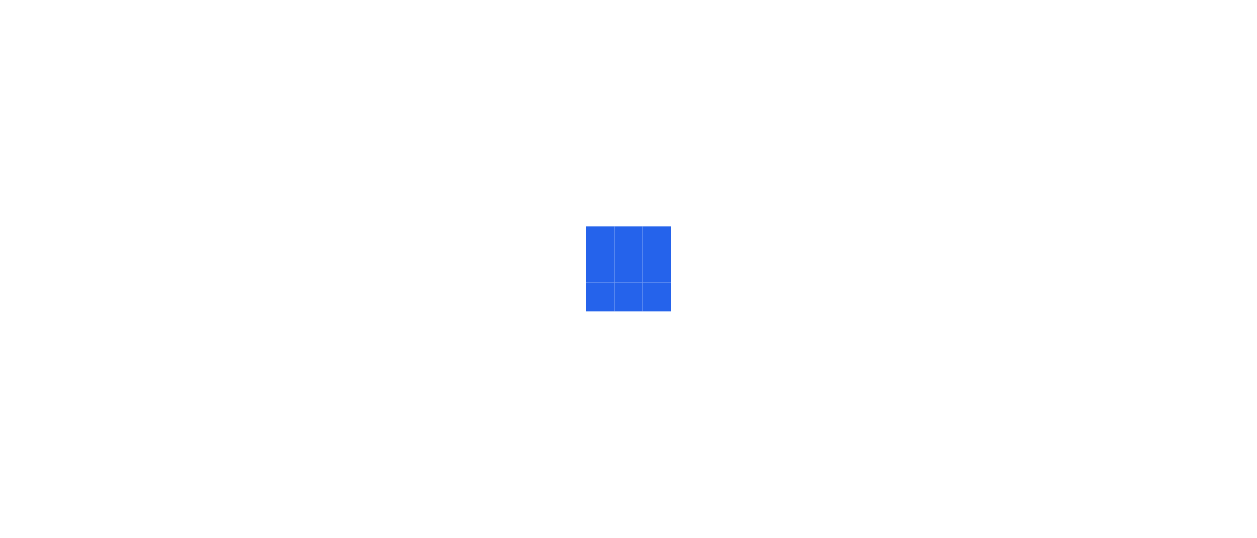 scroll, scrollTop: 0, scrollLeft: 0, axis: both 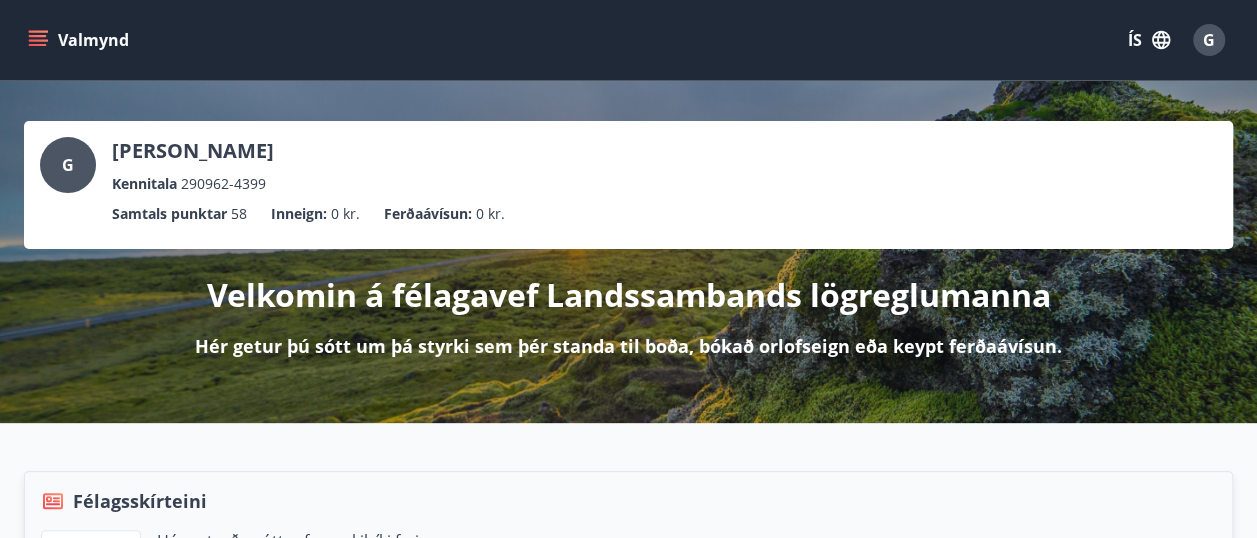 click 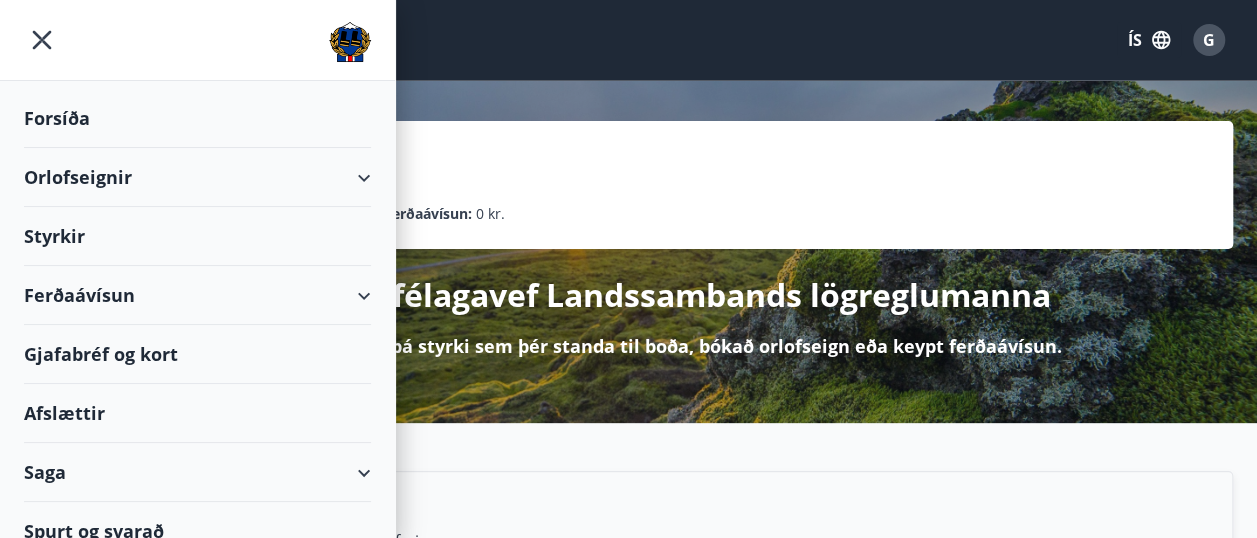 click on "Styrkir" at bounding box center (197, 118) 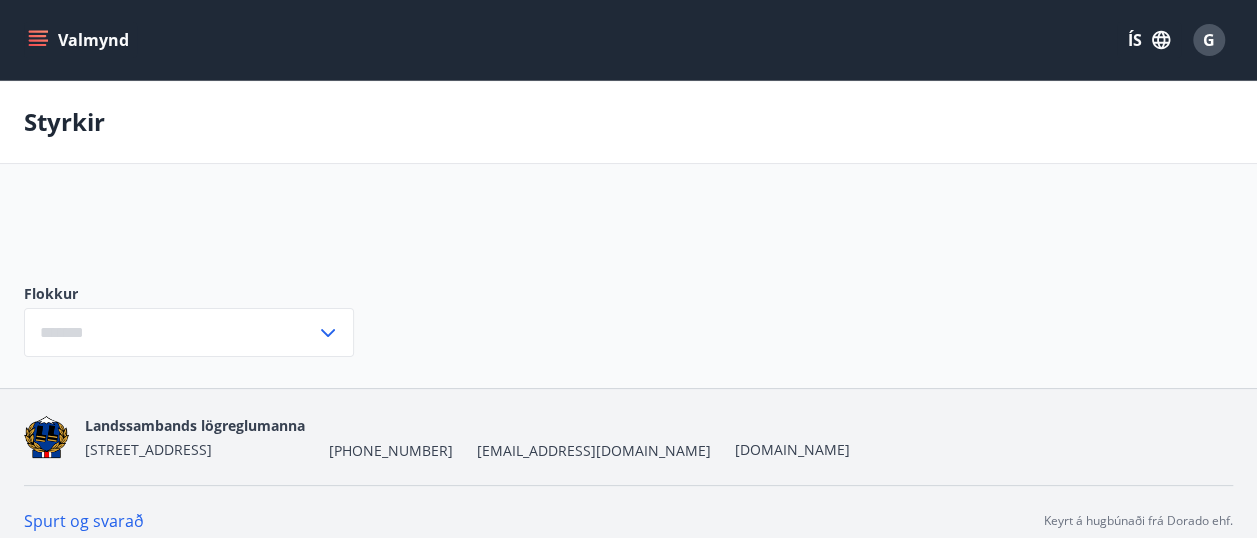 type on "***" 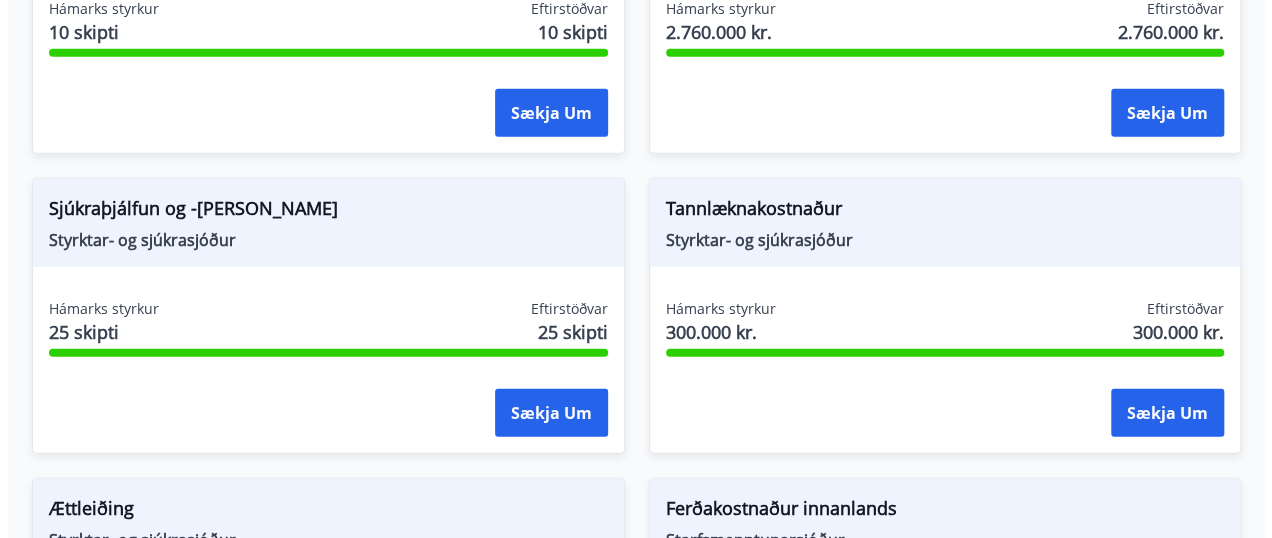 scroll, scrollTop: 2310, scrollLeft: 0, axis: vertical 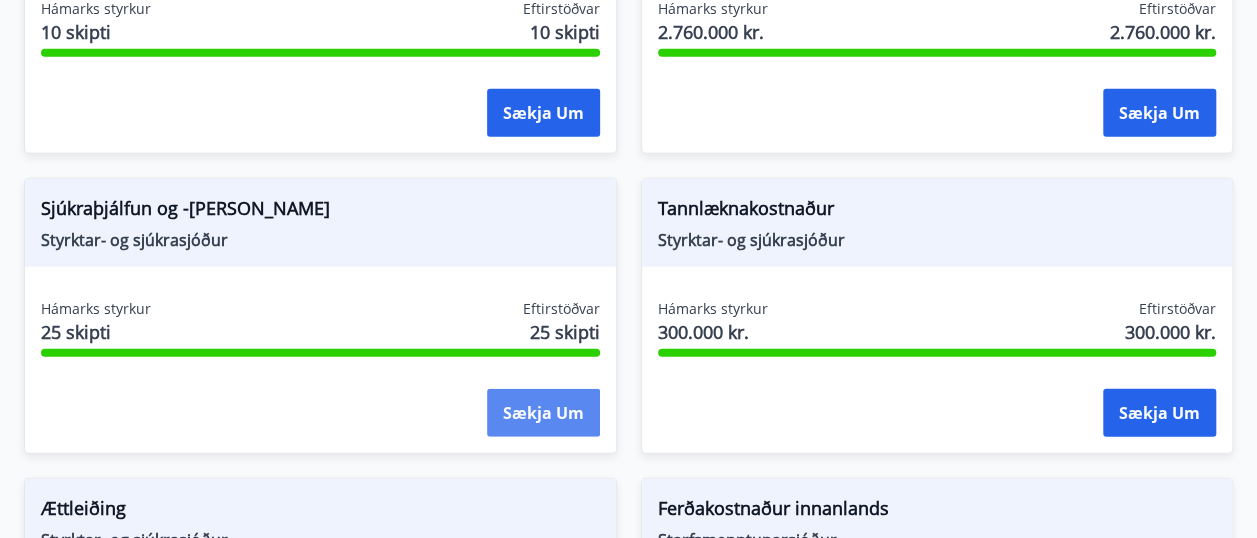 click on "Sækja um" at bounding box center [543, 413] 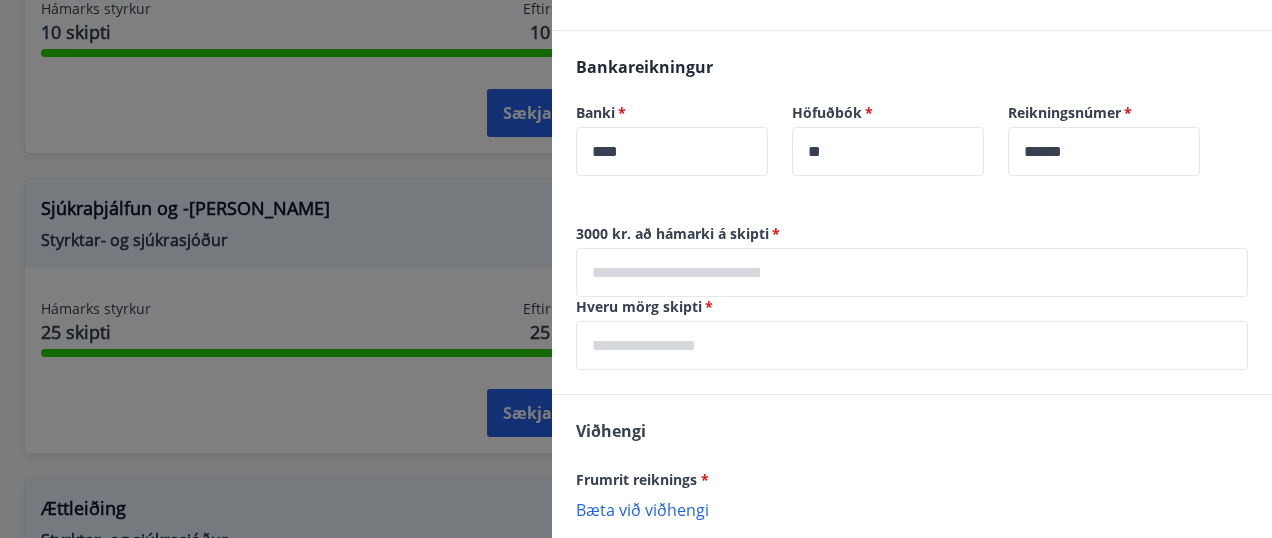 scroll, scrollTop: 600, scrollLeft: 0, axis: vertical 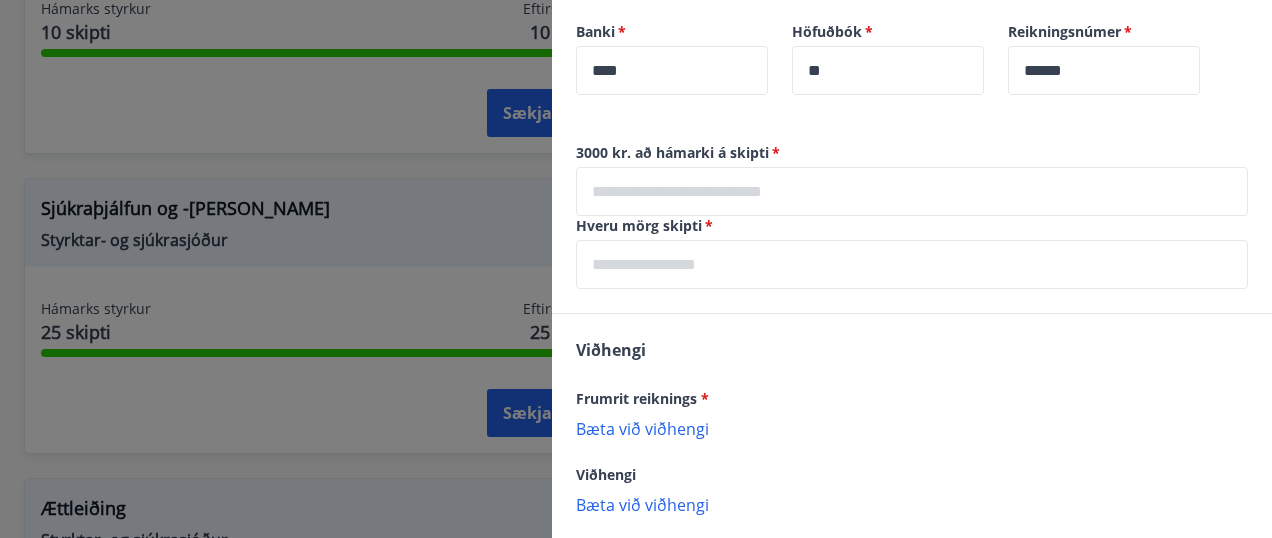 click at bounding box center [912, 264] 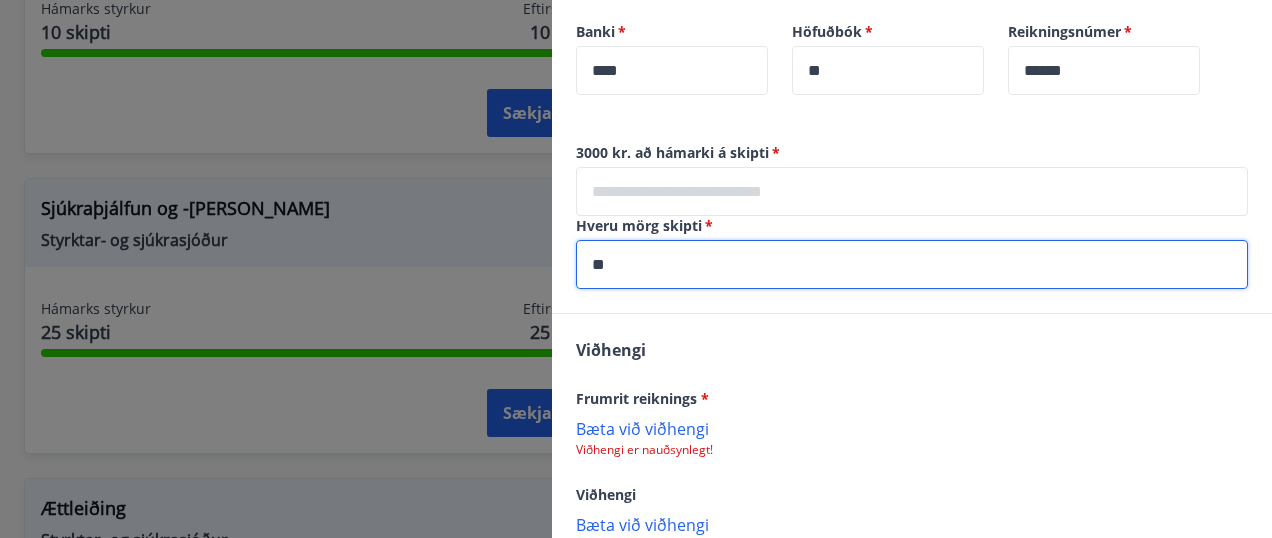 type on "**" 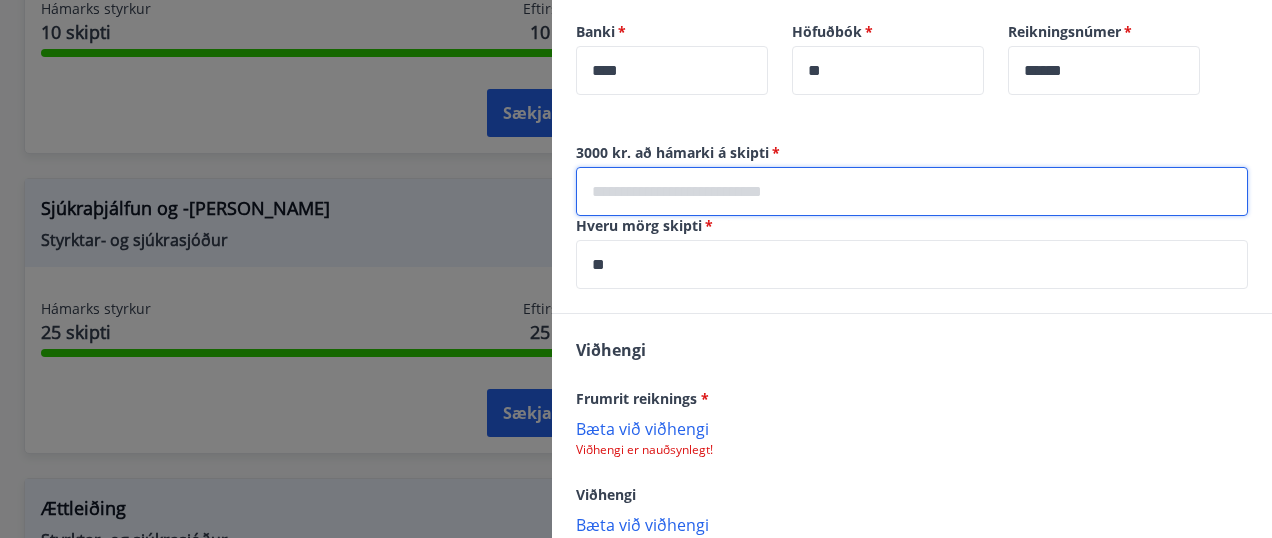 click at bounding box center [912, 191] 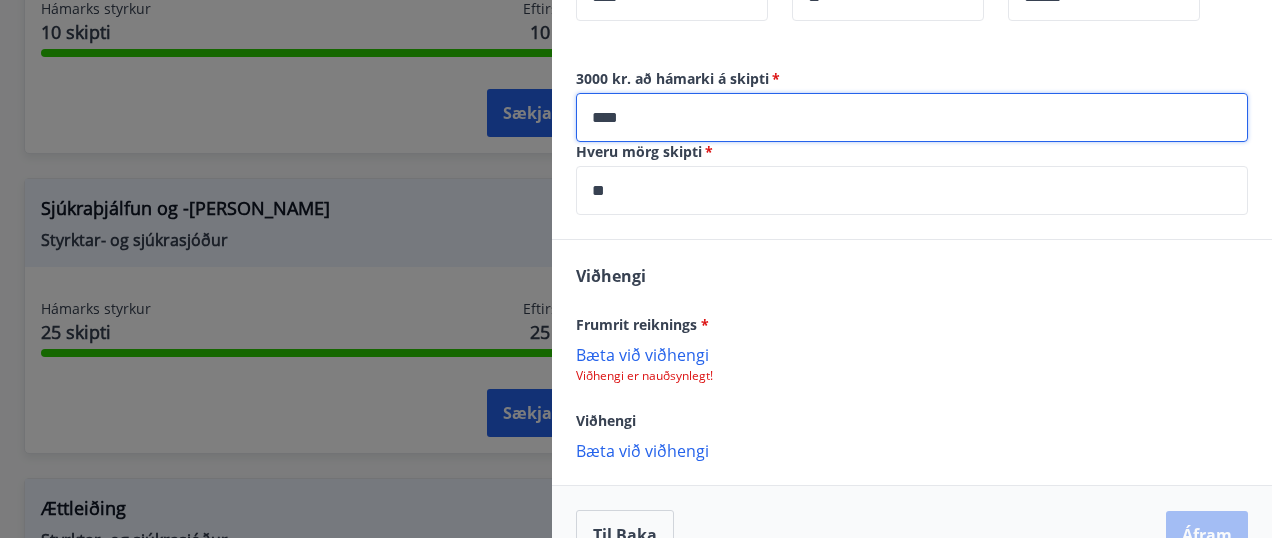 scroll, scrollTop: 719, scrollLeft: 0, axis: vertical 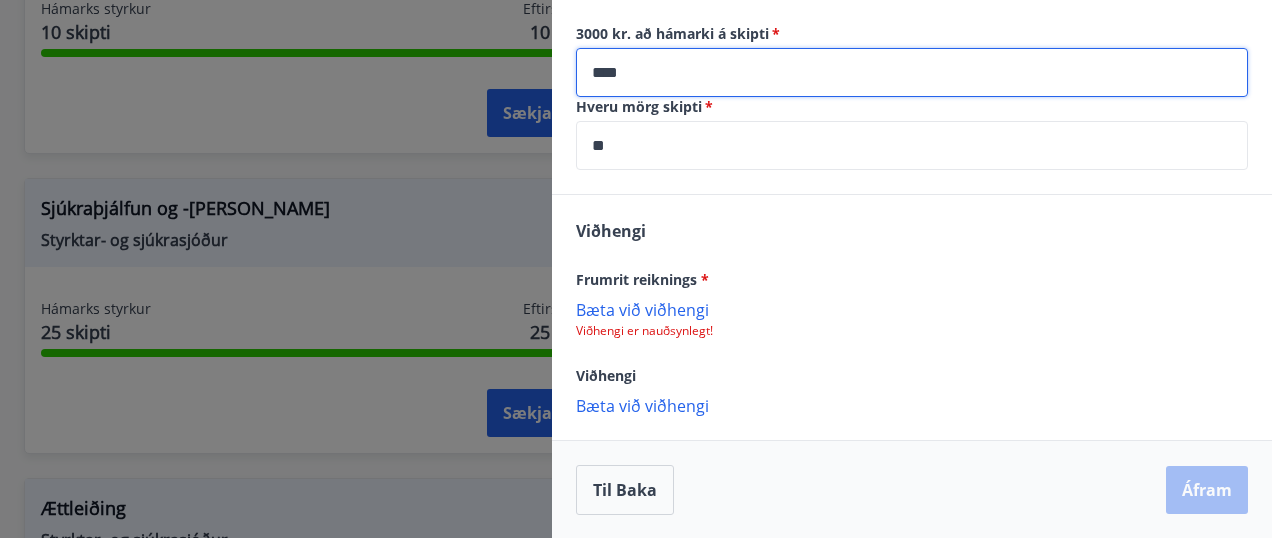 click on "Bæta við viðhengi" at bounding box center (912, 309) 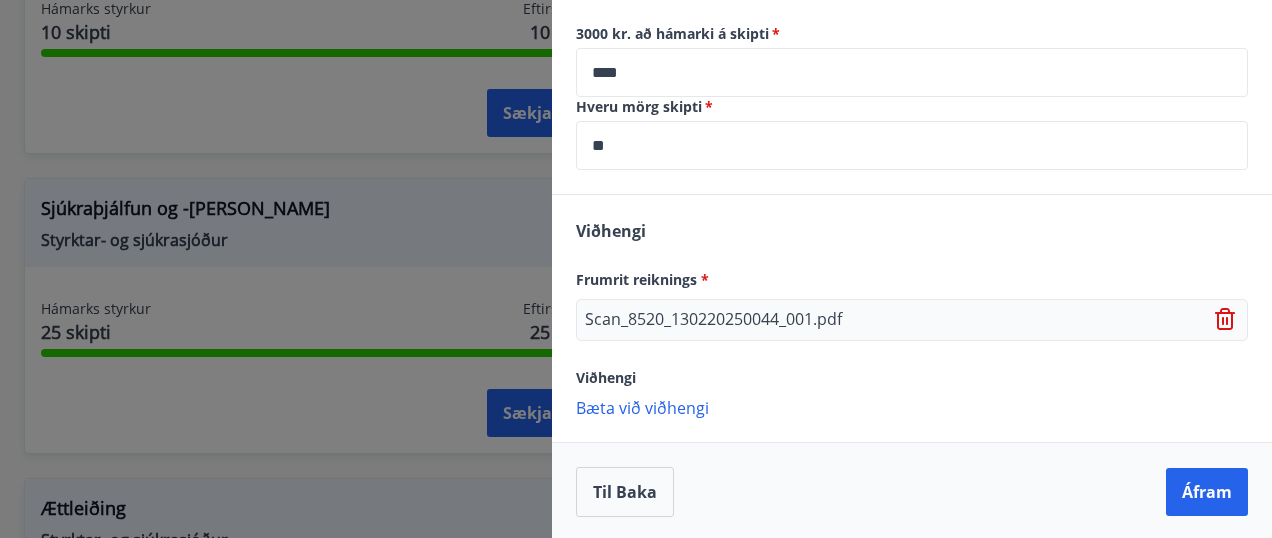 click on "Bæta við viðhengi" at bounding box center [912, 407] 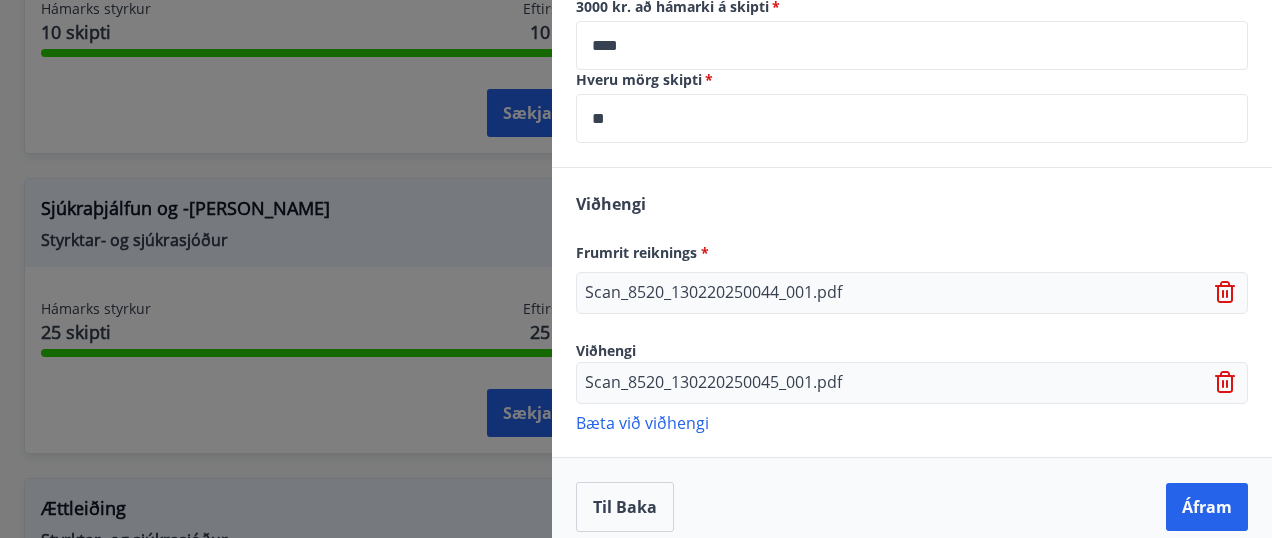 scroll, scrollTop: 762, scrollLeft: 0, axis: vertical 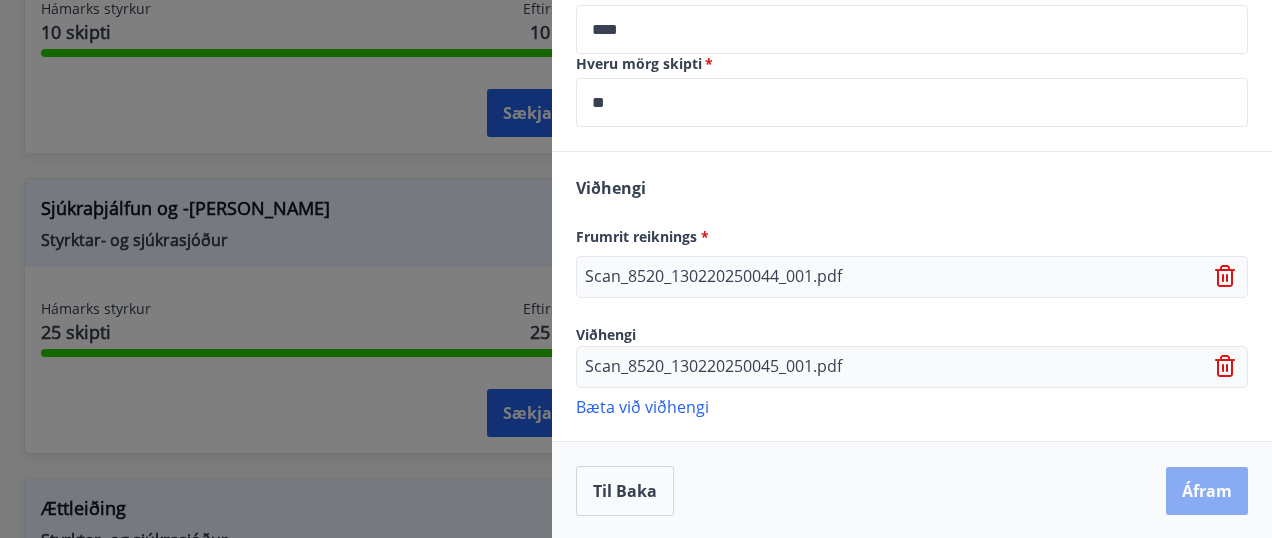 click on "Áfram" at bounding box center (1207, 491) 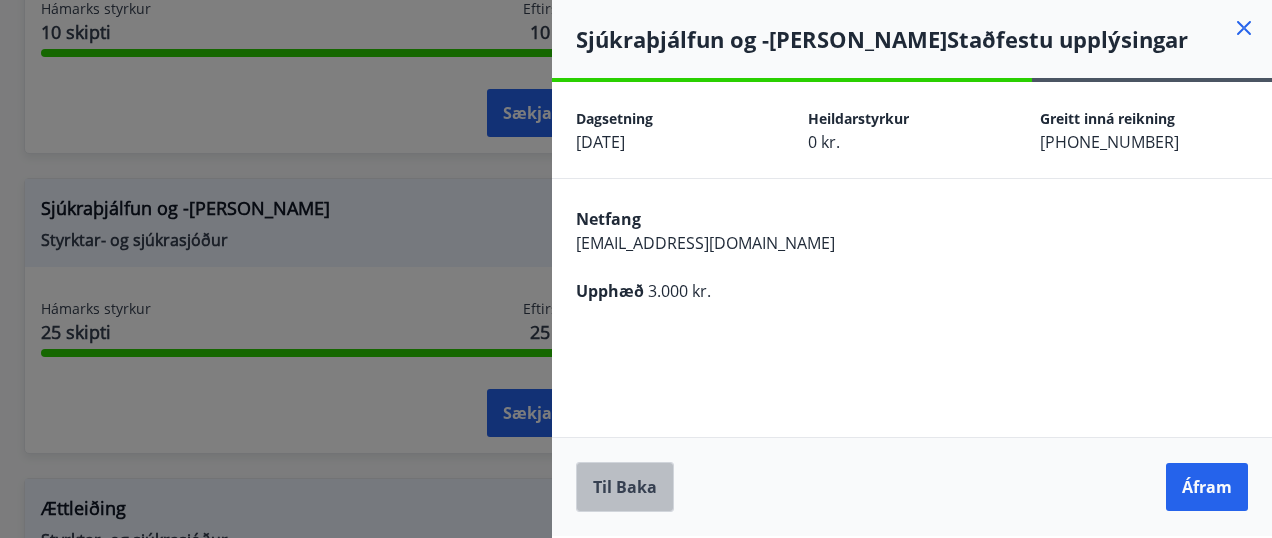 click on "Til baka" at bounding box center [625, 487] 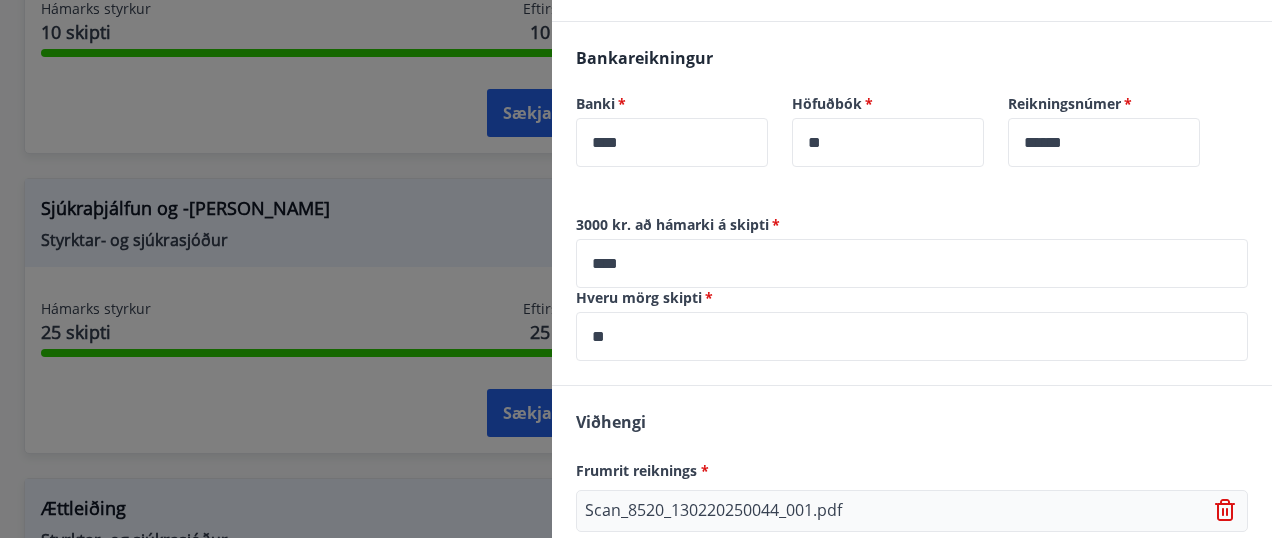 scroll, scrollTop: 522, scrollLeft: 0, axis: vertical 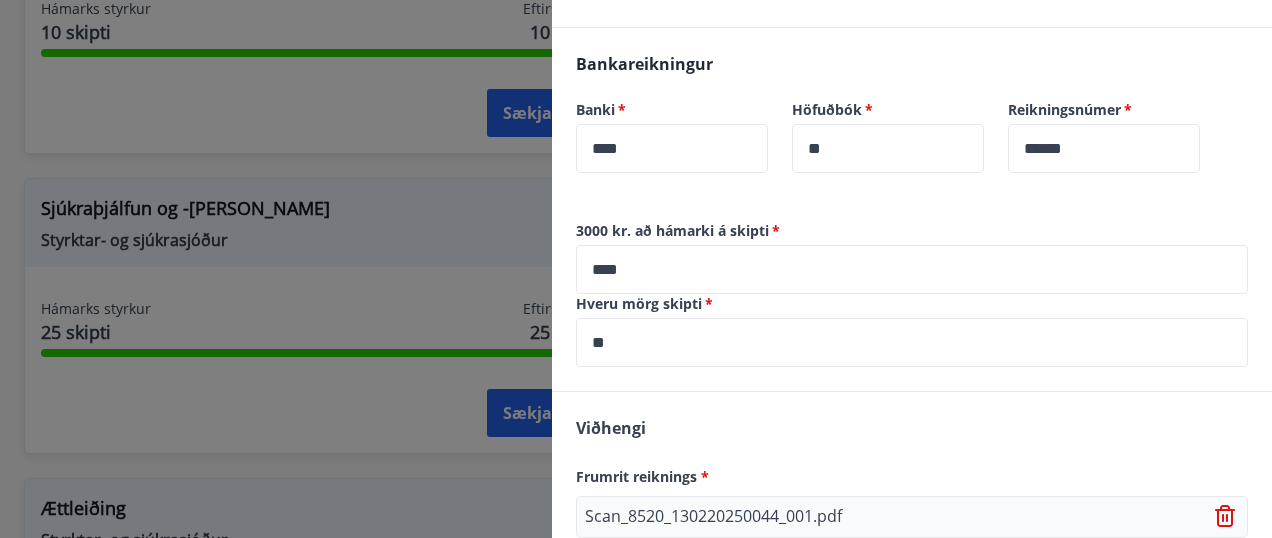 click on "****" at bounding box center [912, 269] 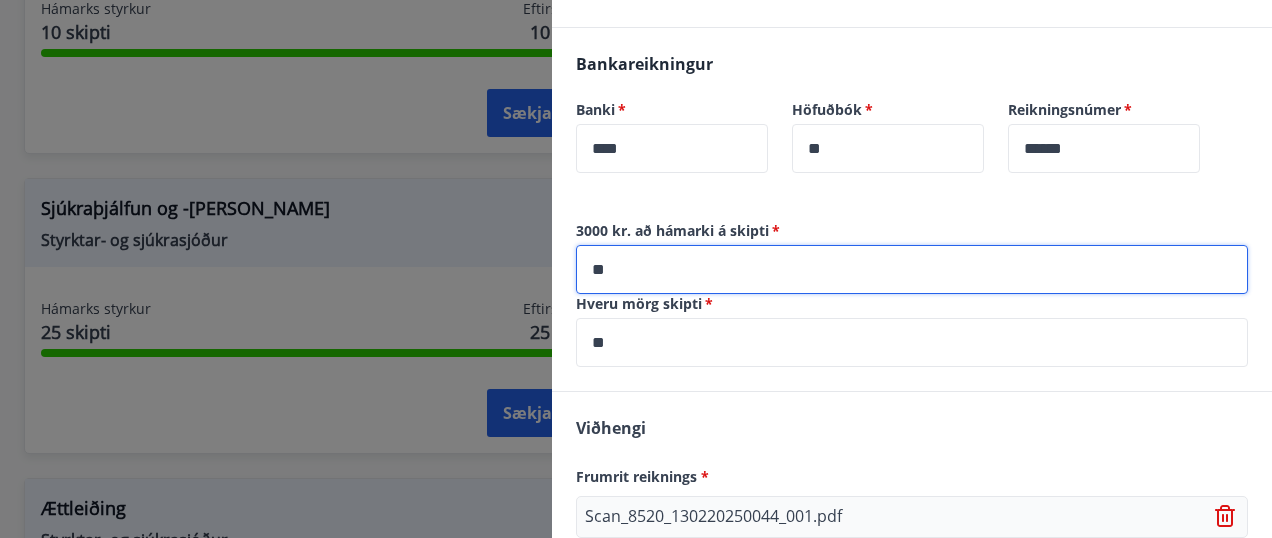 type on "*" 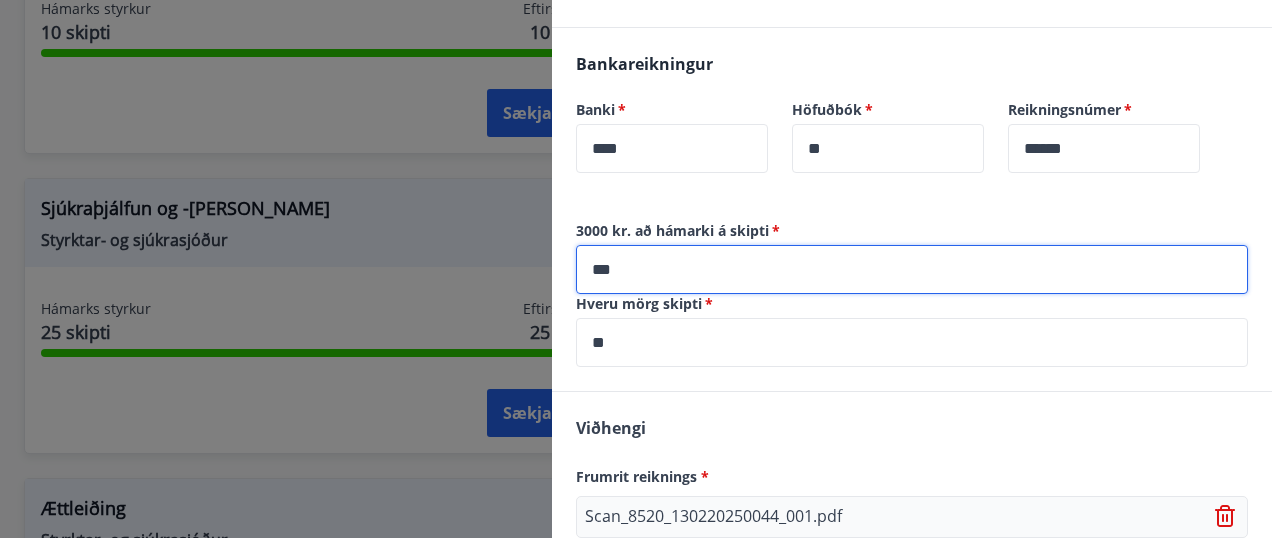 type on "****" 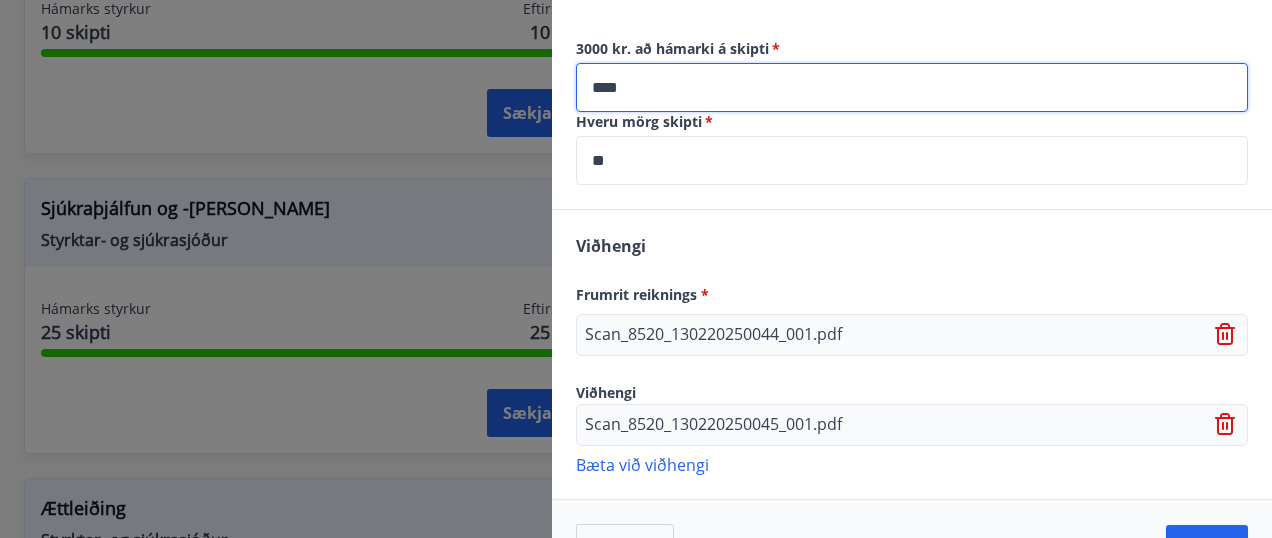 scroll, scrollTop: 762, scrollLeft: 0, axis: vertical 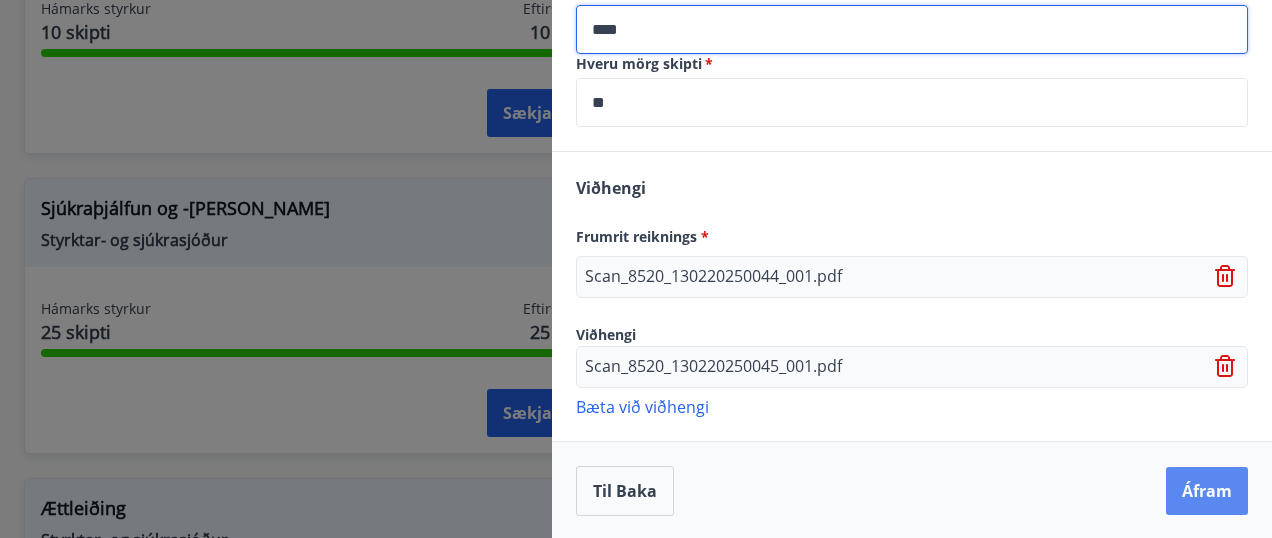 click on "Áfram" at bounding box center (1207, 491) 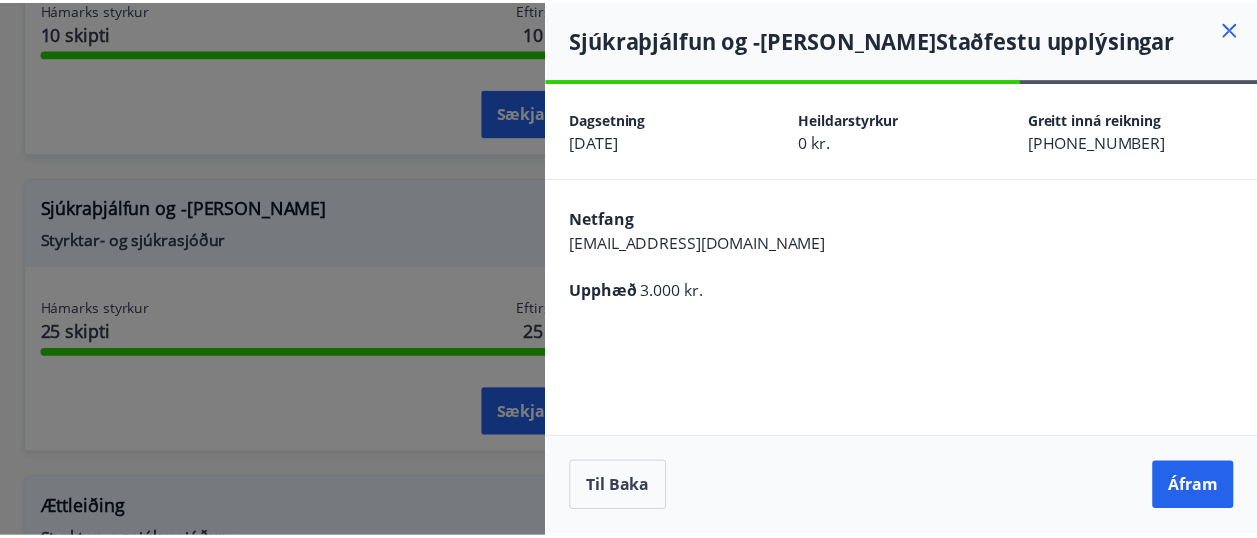 scroll, scrollTop: 0, scrollLeft: 0, axis: both 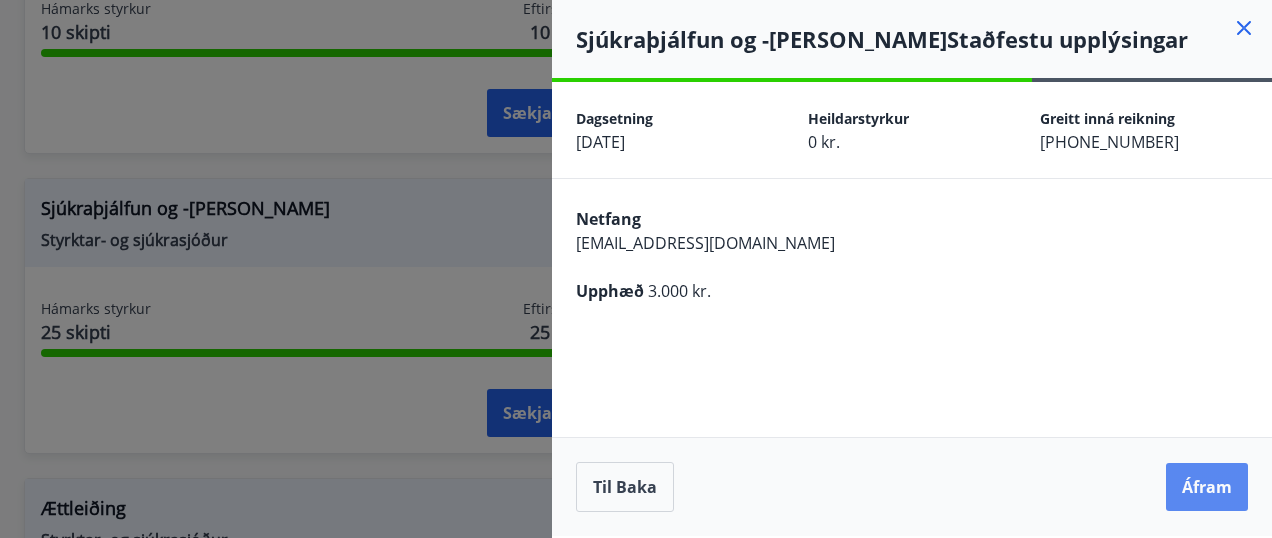 click on "Áfram" at bounding box center (1207, 487) 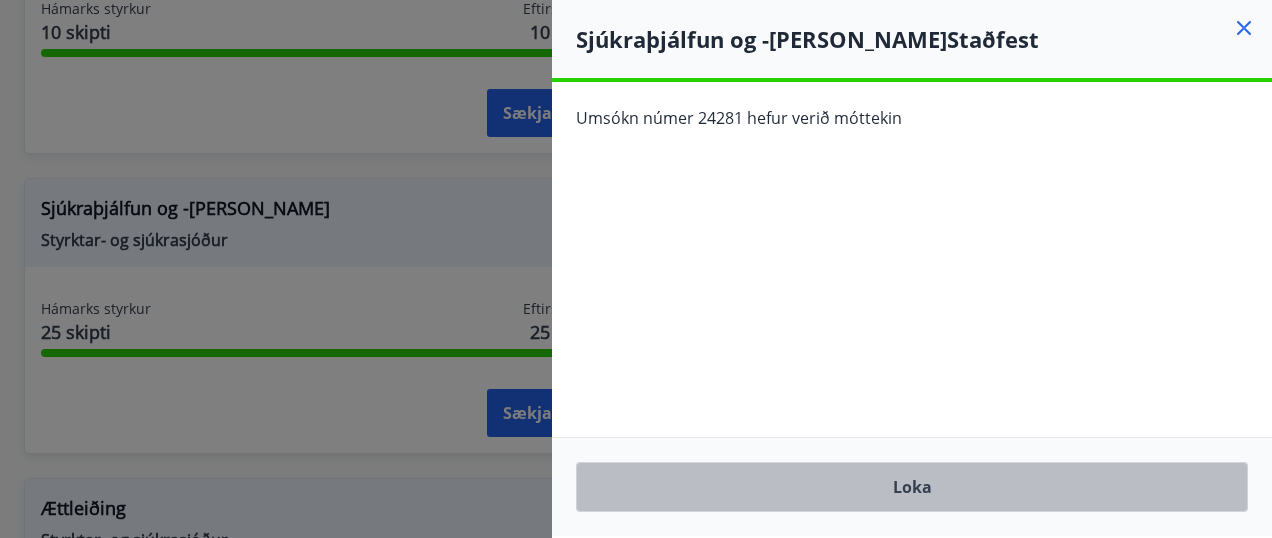 click on "Loka" at bounding box center (912, 487) 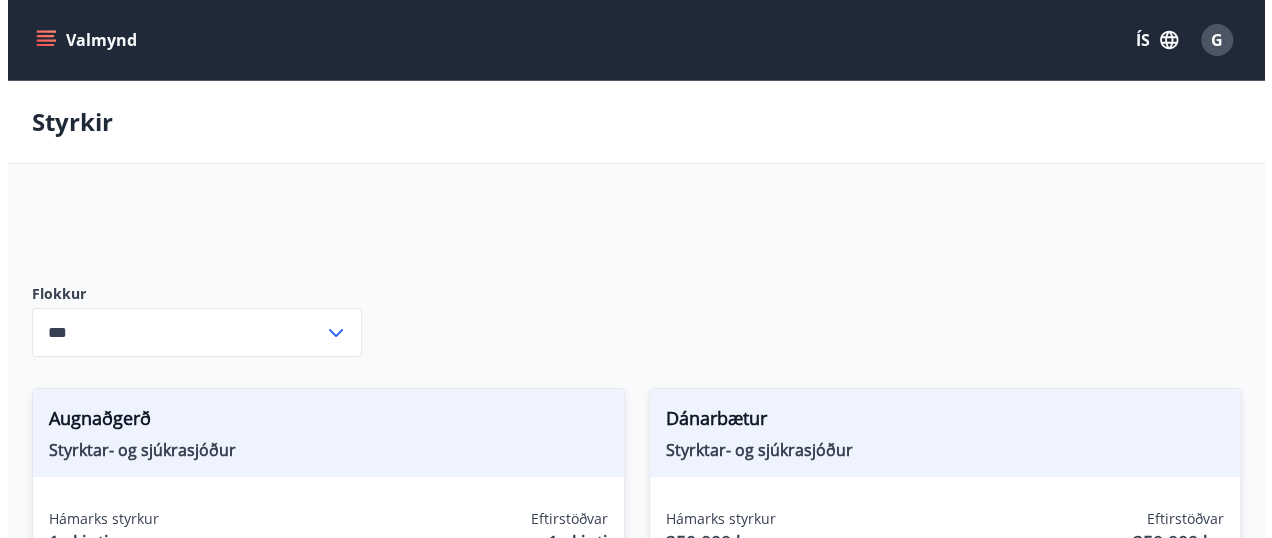 scroll, scrollTop: 0, scrollLeft: 0, axis: both 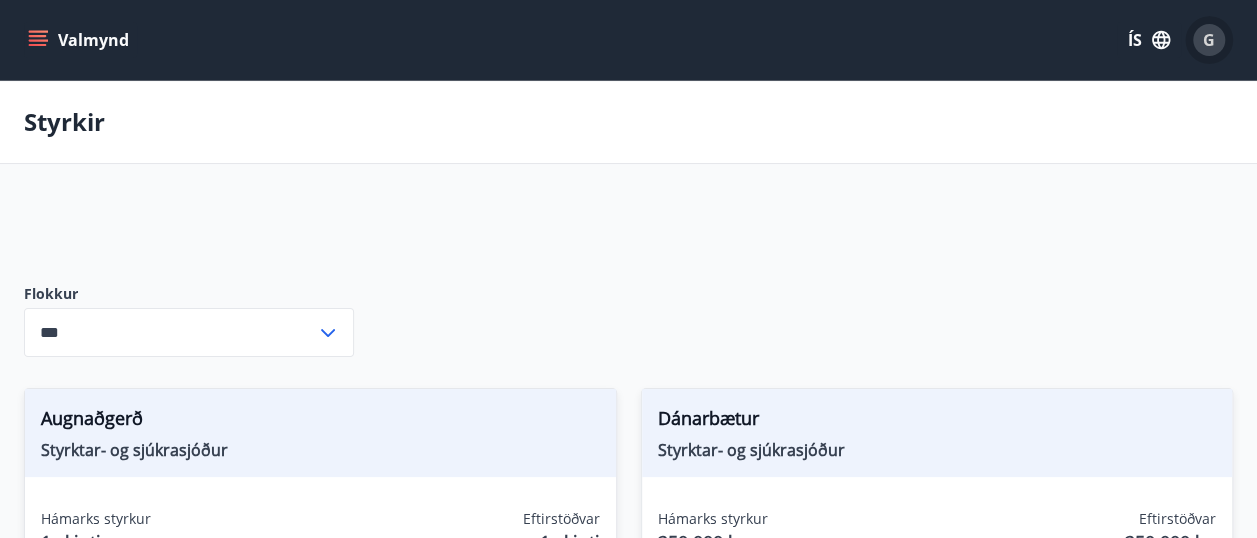 click on "G" at bounding box center [1209, 40] 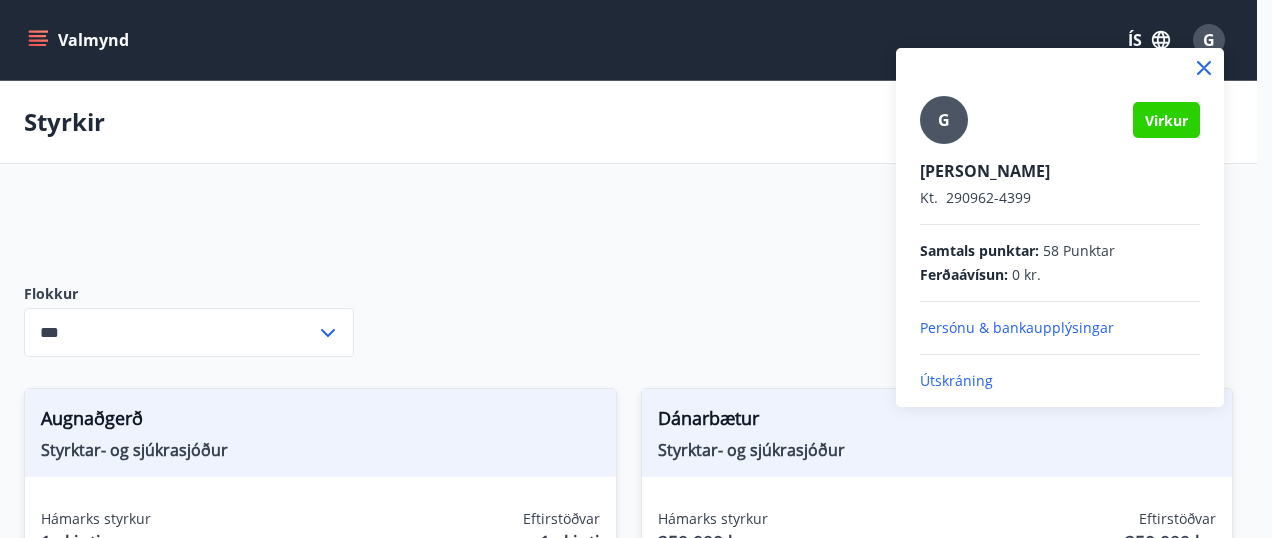 click on "Útskráning" at bounding box center [1060, 381] 